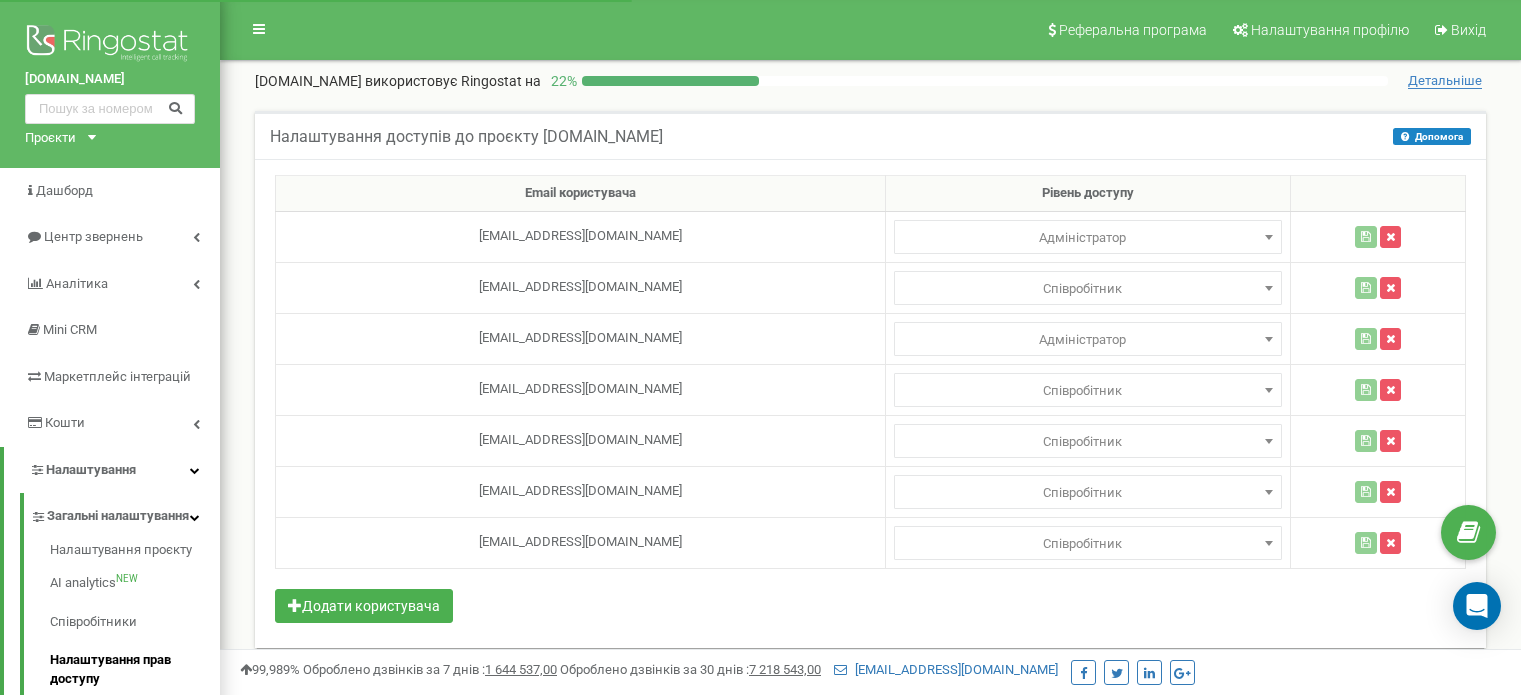 scroll, scrollTop: 0, scrollLeft: 0, axis: both 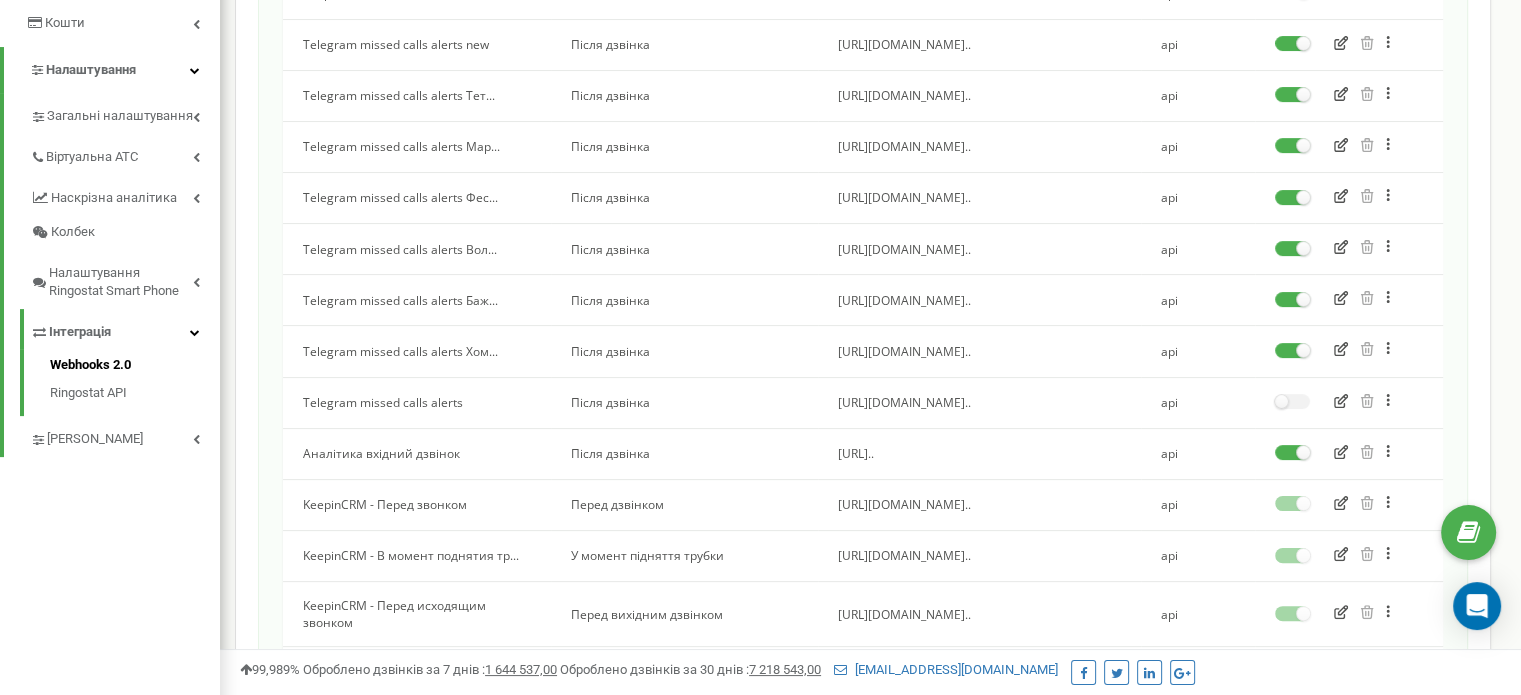 click on "Аналітика вхідний дзвінок" at bounding box center [417, 453] 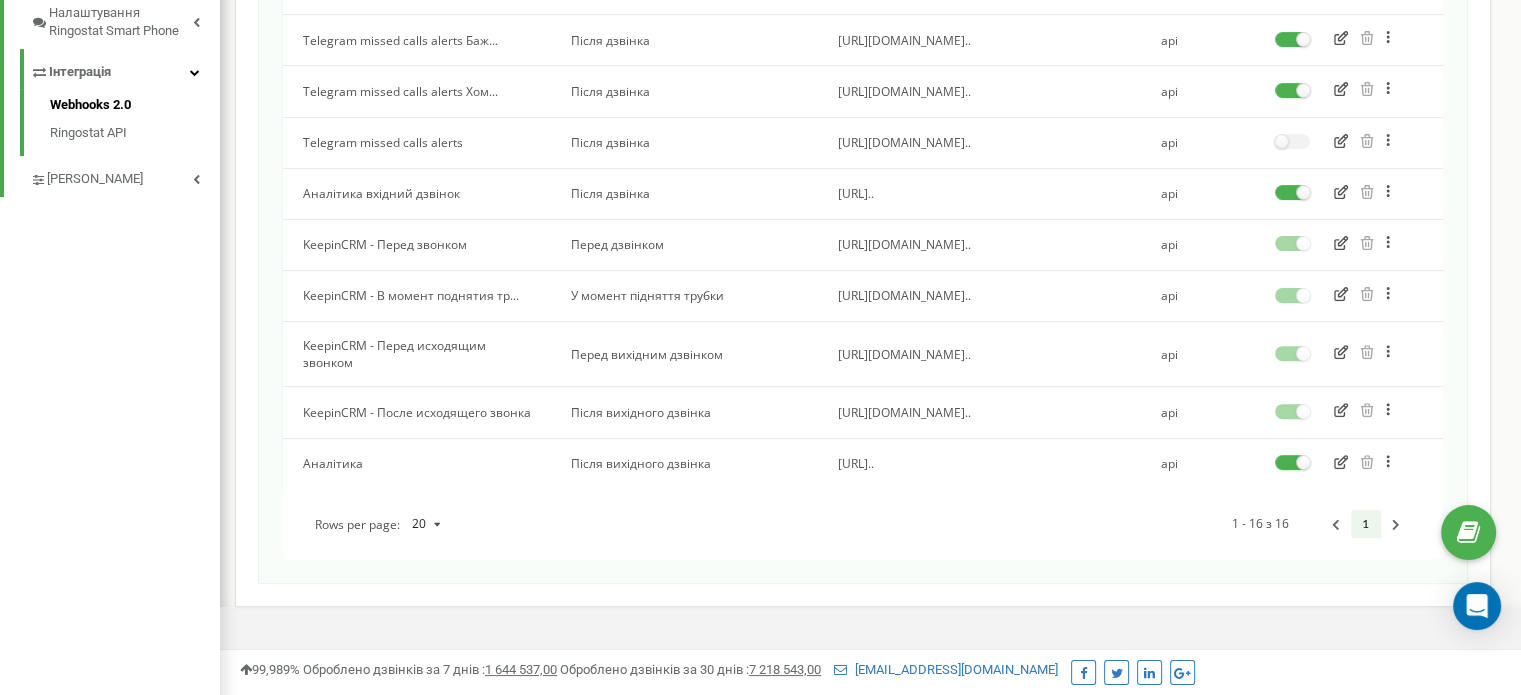 scroll, scrollTop: 700, scrollLeft: 0, axis: vertical 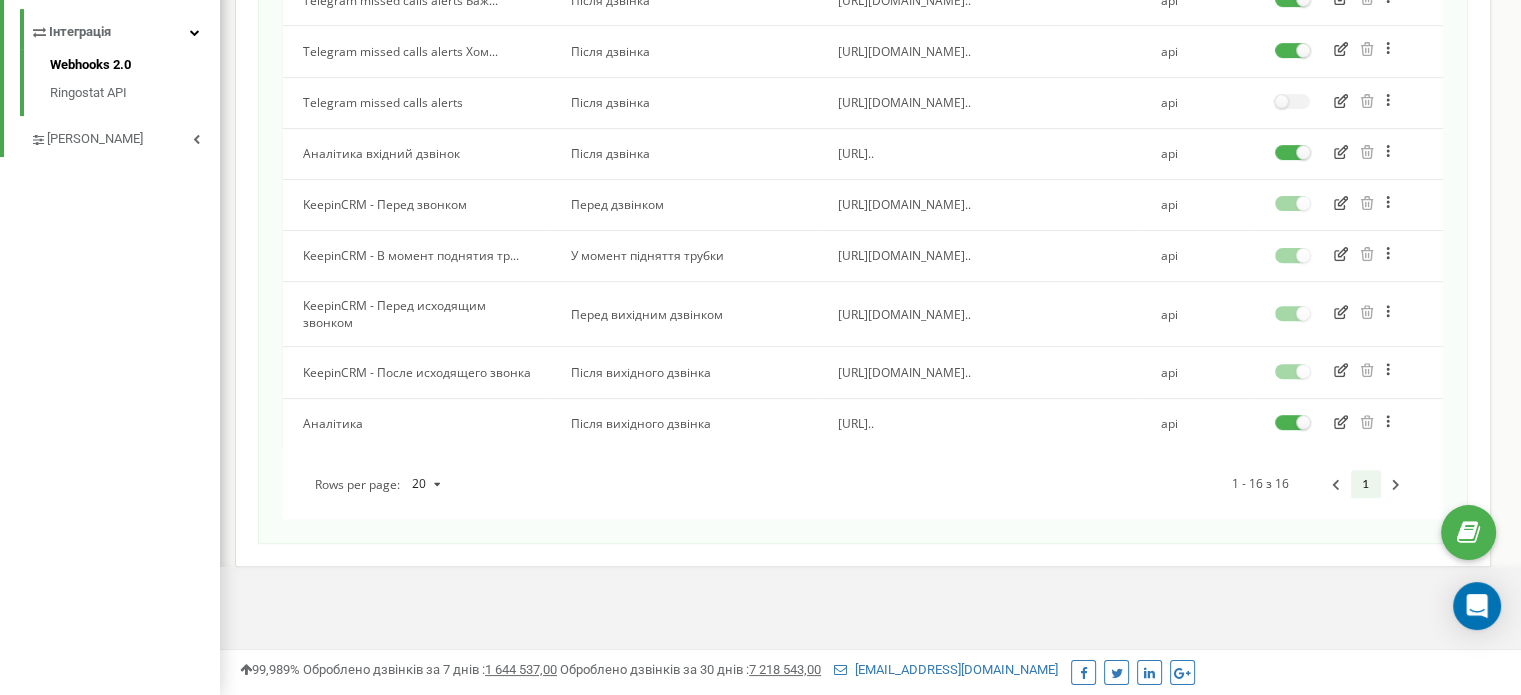 click on "Аналітика вхідний дзвінок" at bounding box center (417, 153) 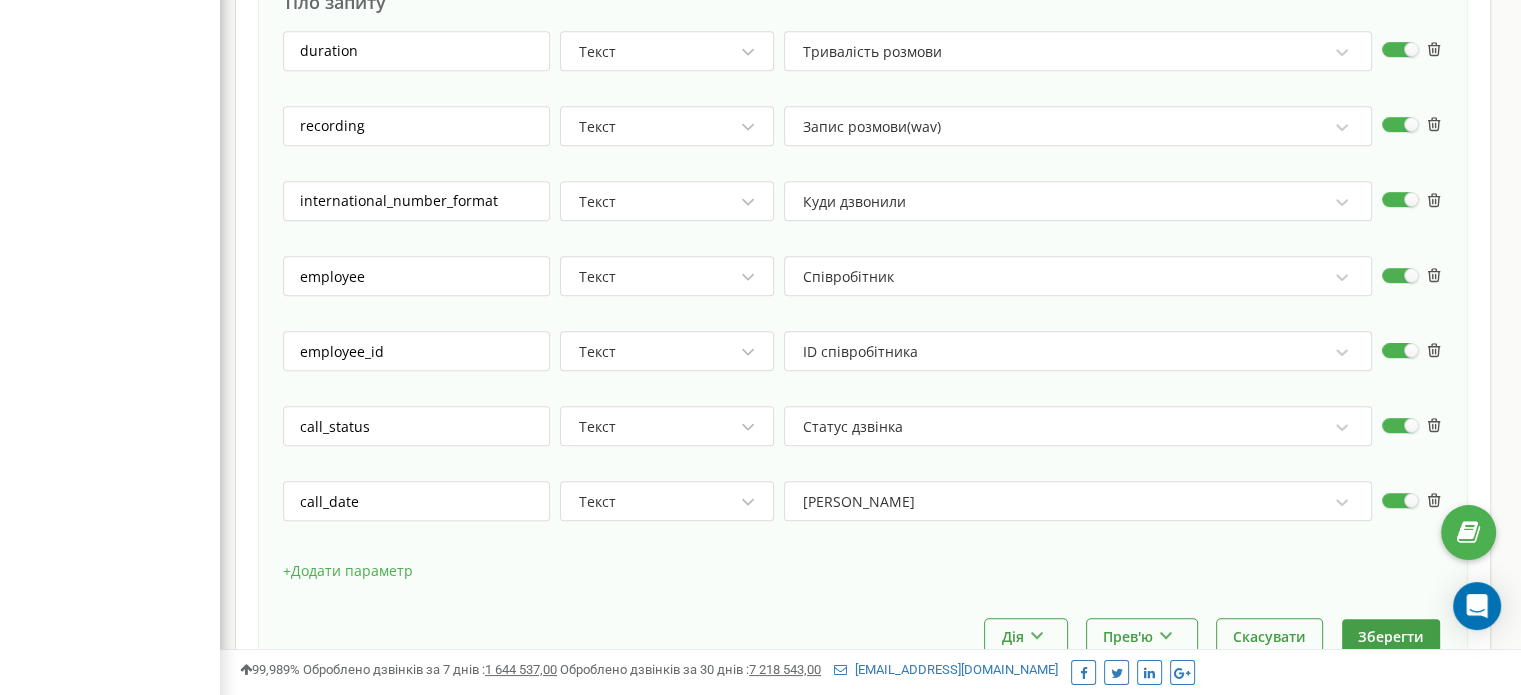 scroll, scrollTop: 1146, scrollLeft: 0, axis: vertical 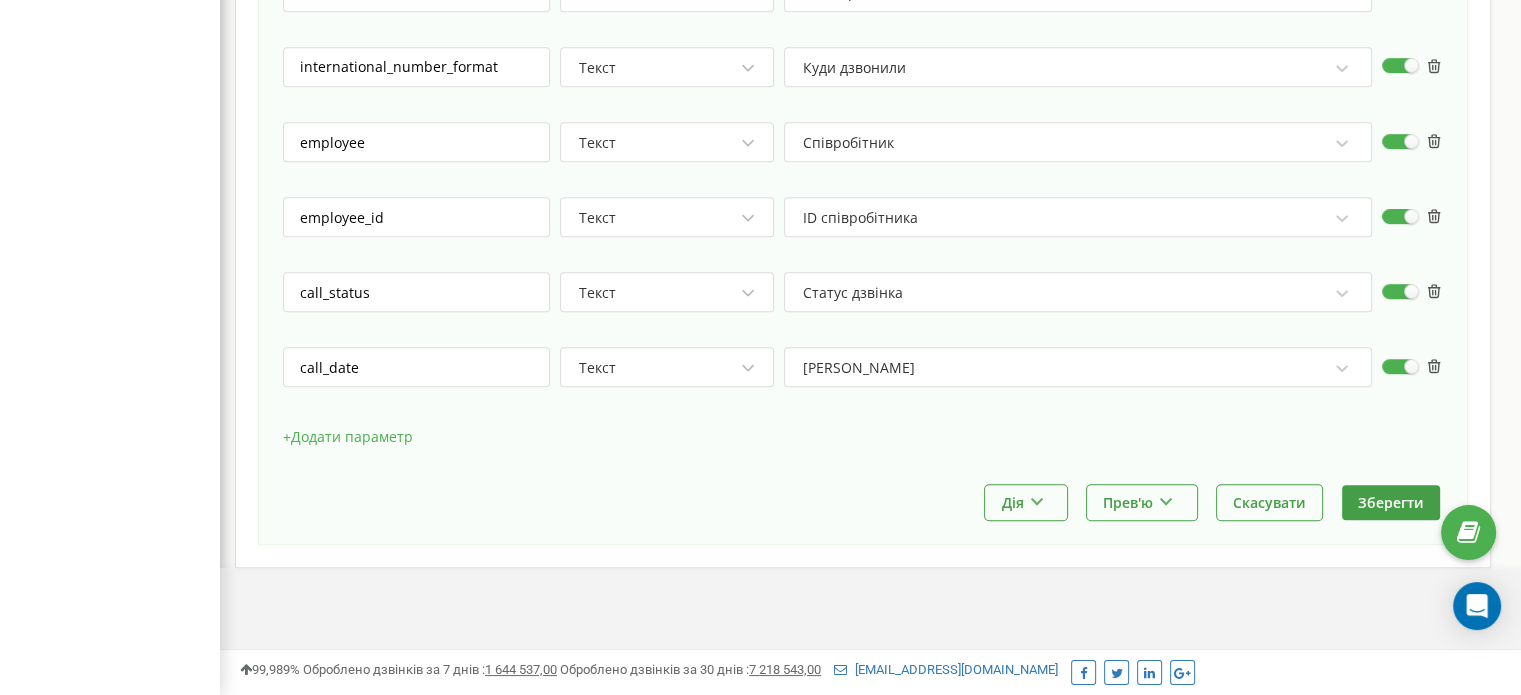click on "Куди дзвонили" at bounding box center (854, 68) 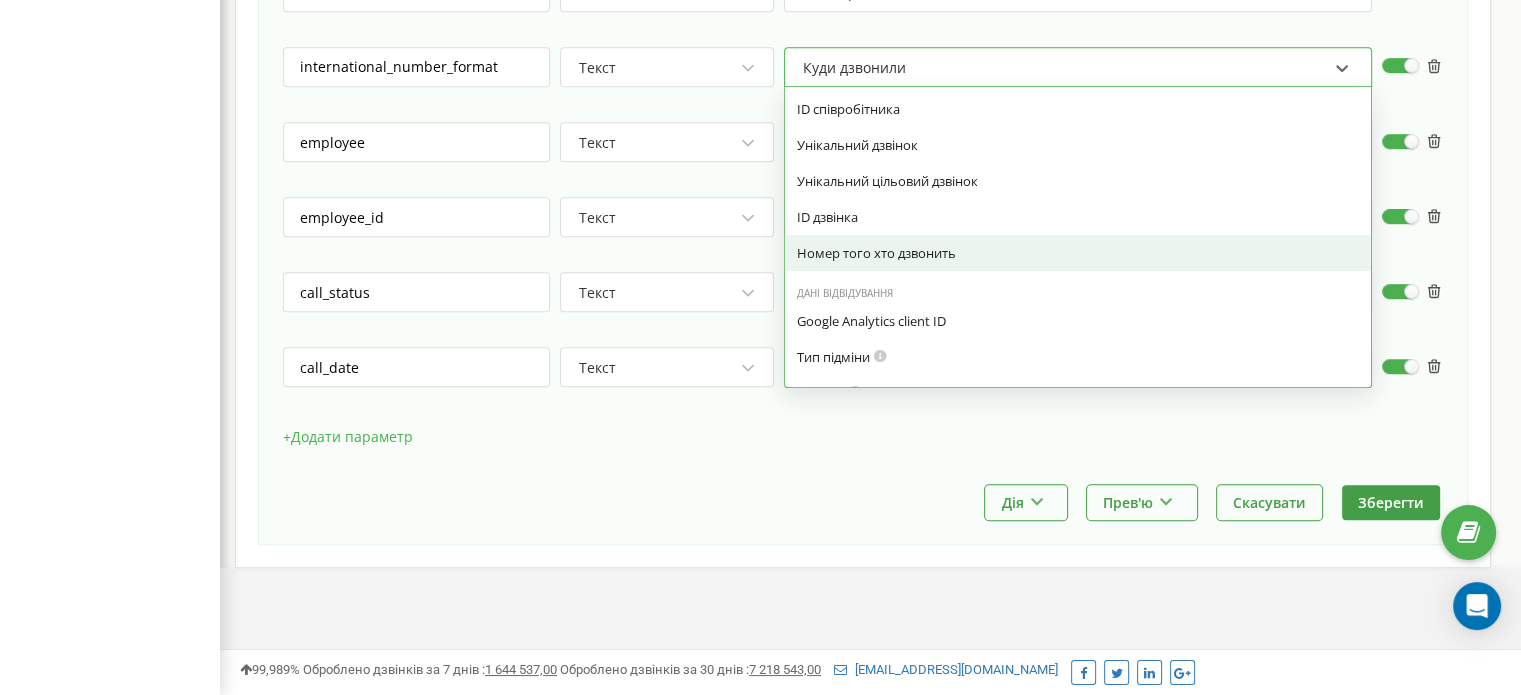 scroll, scrollTop: 965, scrollLeft: 0, axis: vertical 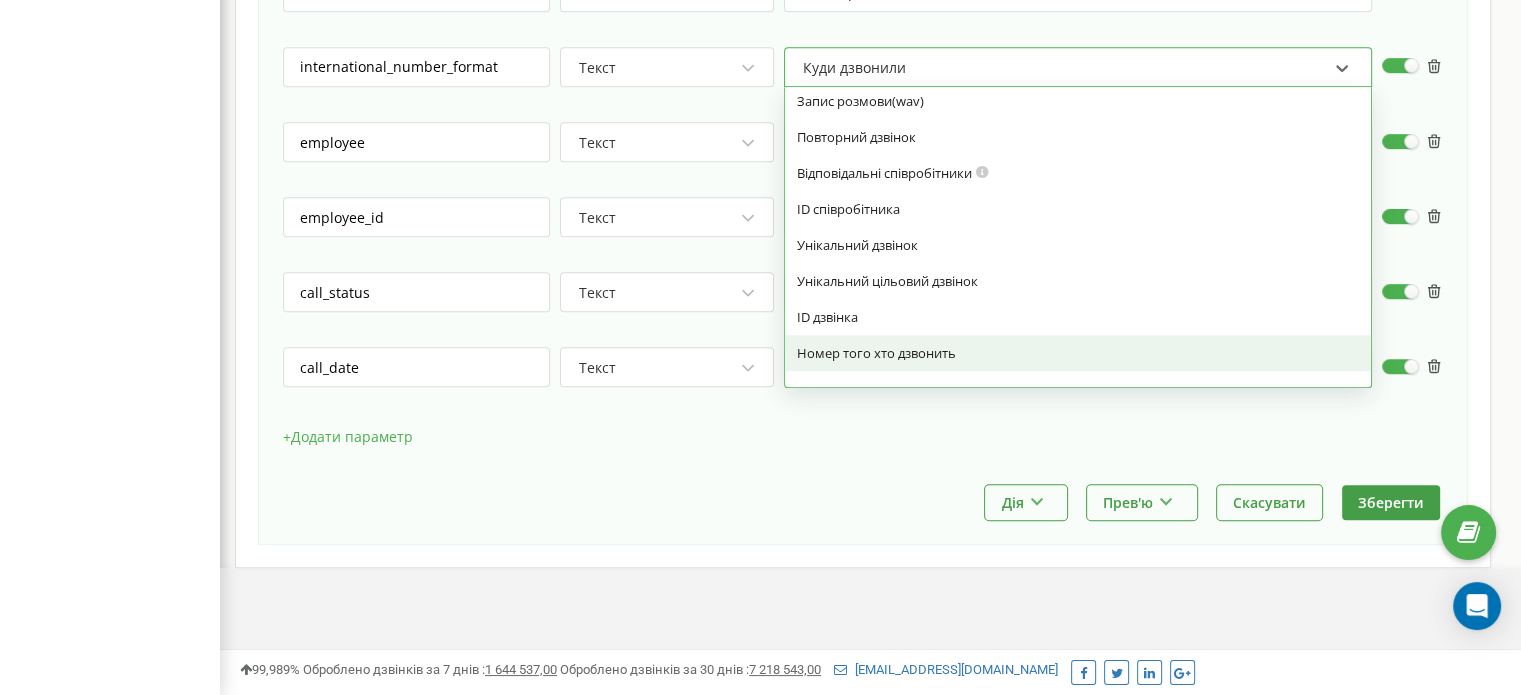 click on "Номер того хто дзвонить" at bounding box center (1078, 353) 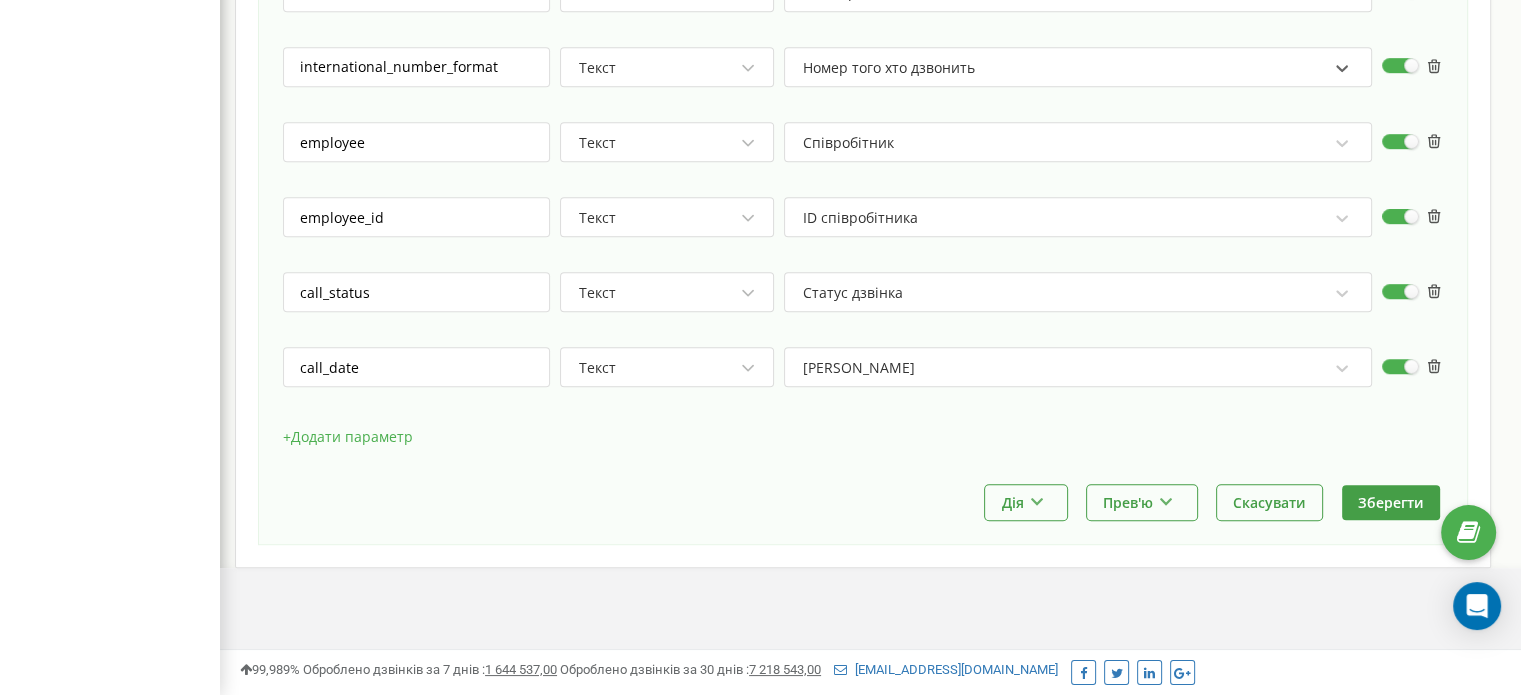 click on "+  Додати параметр" at bounding box center [348, 437] 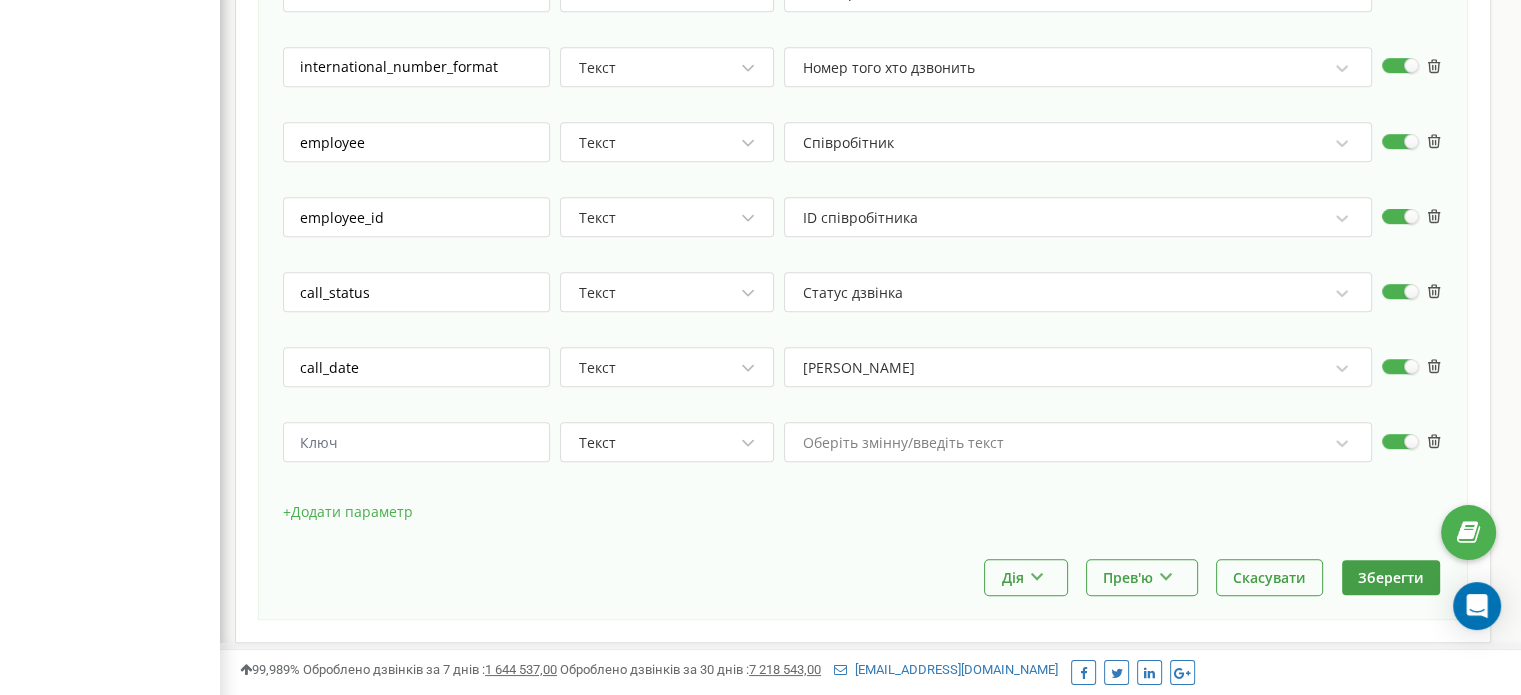 click on "HTTP метод * POST Напрямок * https:// https://touch-csb.netlify.app/.netlify/functions/ringostat-webhook-background/f0c723e3-a6cf-4492-9f17-6d2d10d9a946 Заголовки Content-Type application/json +  Додати заголовок Авторизація   Формат відправки даних * json Формат дати * Стандартна дата (2023-01-20 15:00:00) Тіло запиту duration Текст Тривалість розмови recording Текст Запис розмови(wav) international_number_format Текст Номер того хто дзвонить employee Текст Співробітник employee_id Текст ID співробітника call_status Текст Статус дзвінка call_date Текст Дата дзвінка Текст Оберіть змінну/введіть текст +  Додати параметр" at bounding box center [863, 34] 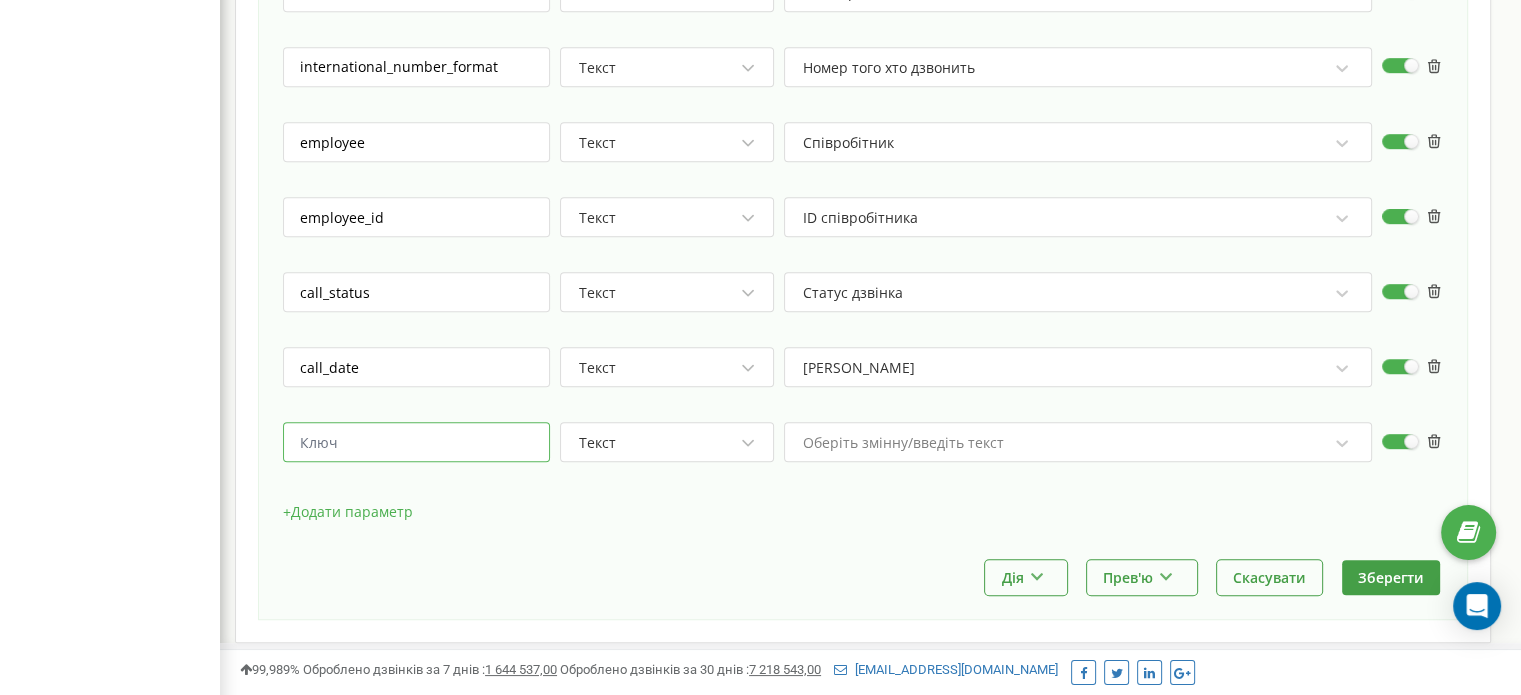 click at bounding box center (416, 442) 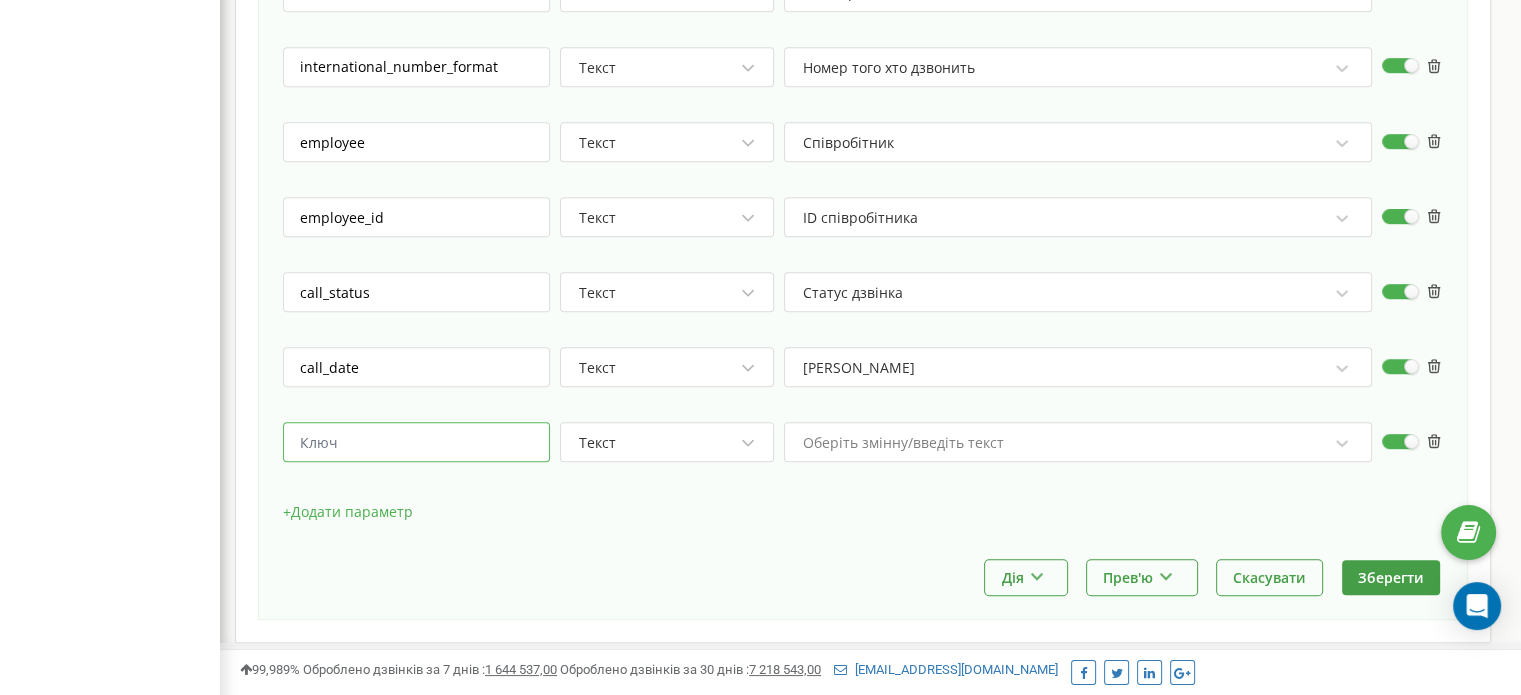paste on "wait_time" 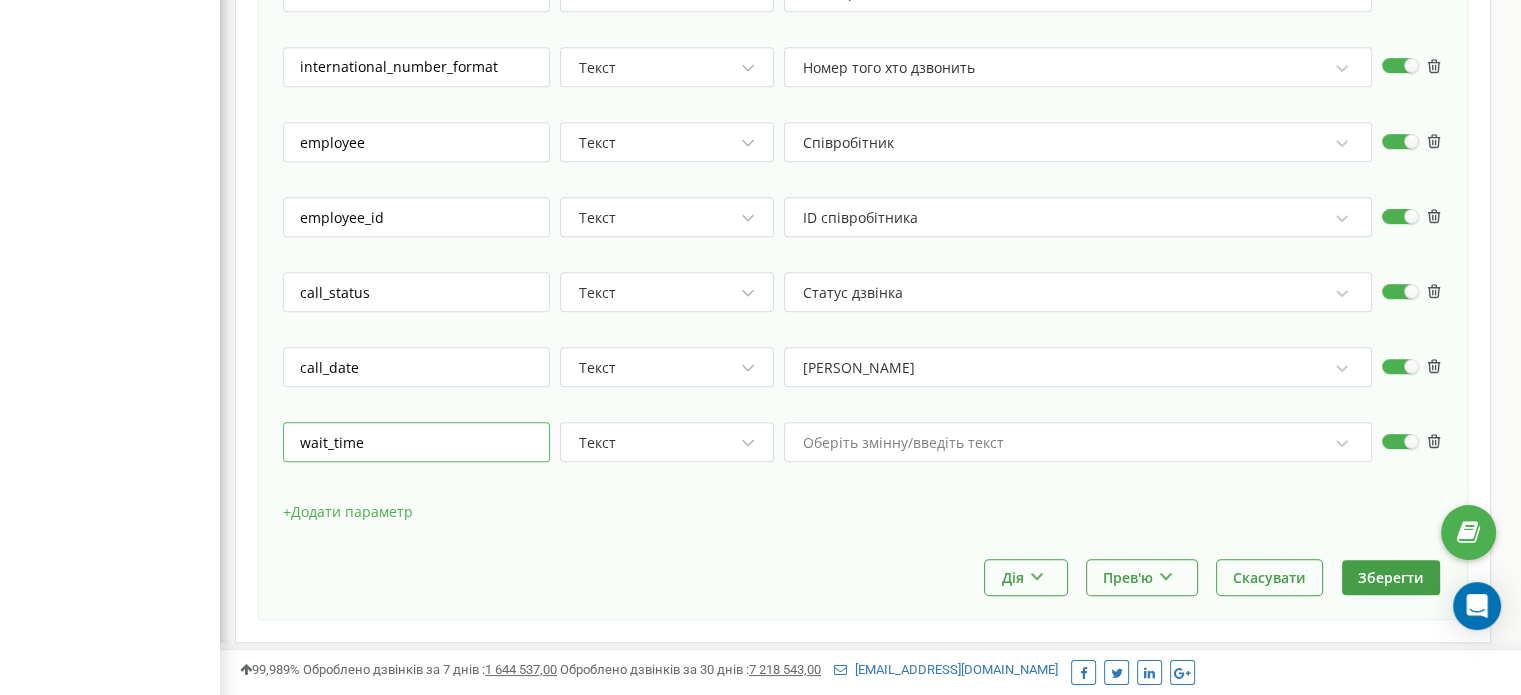 type on "wait_time" 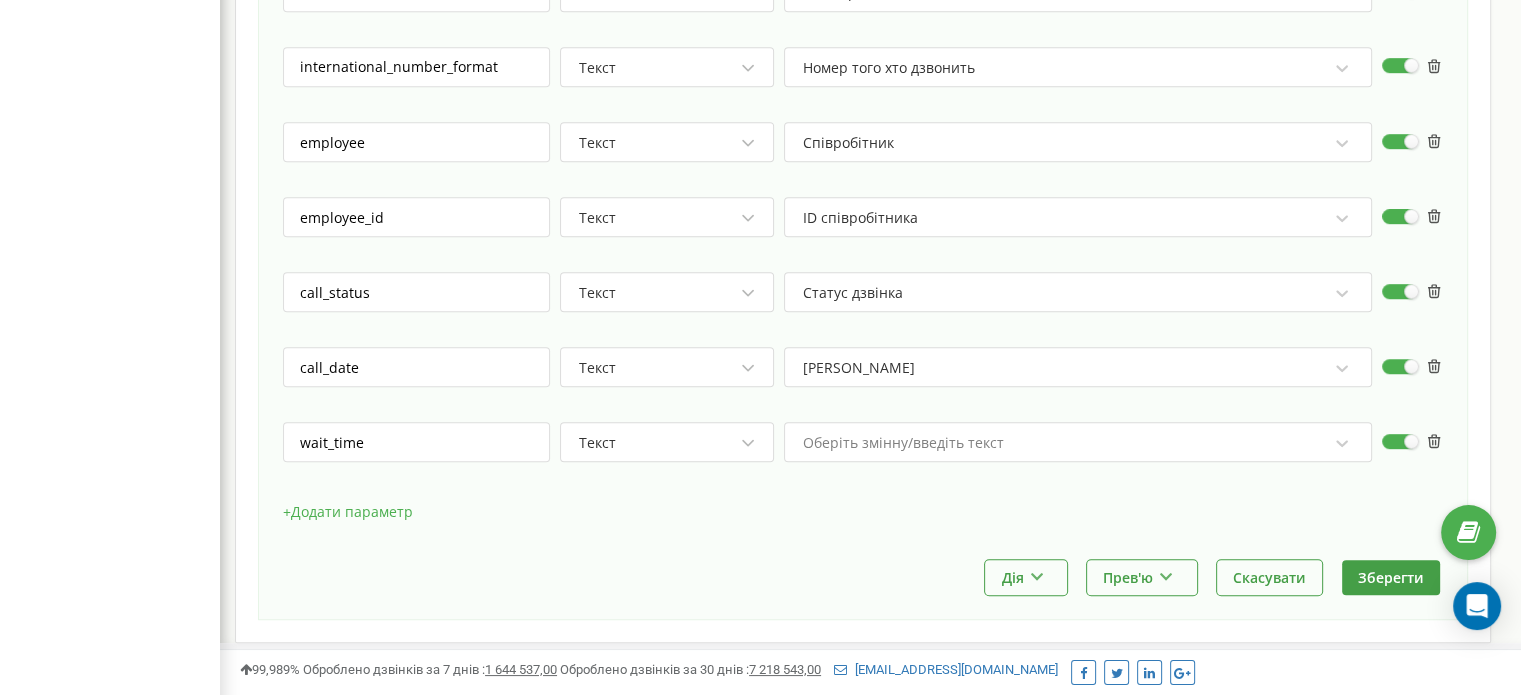 click on "Оберіть змінну/введіть текст" at bounding box center (1078, 442) 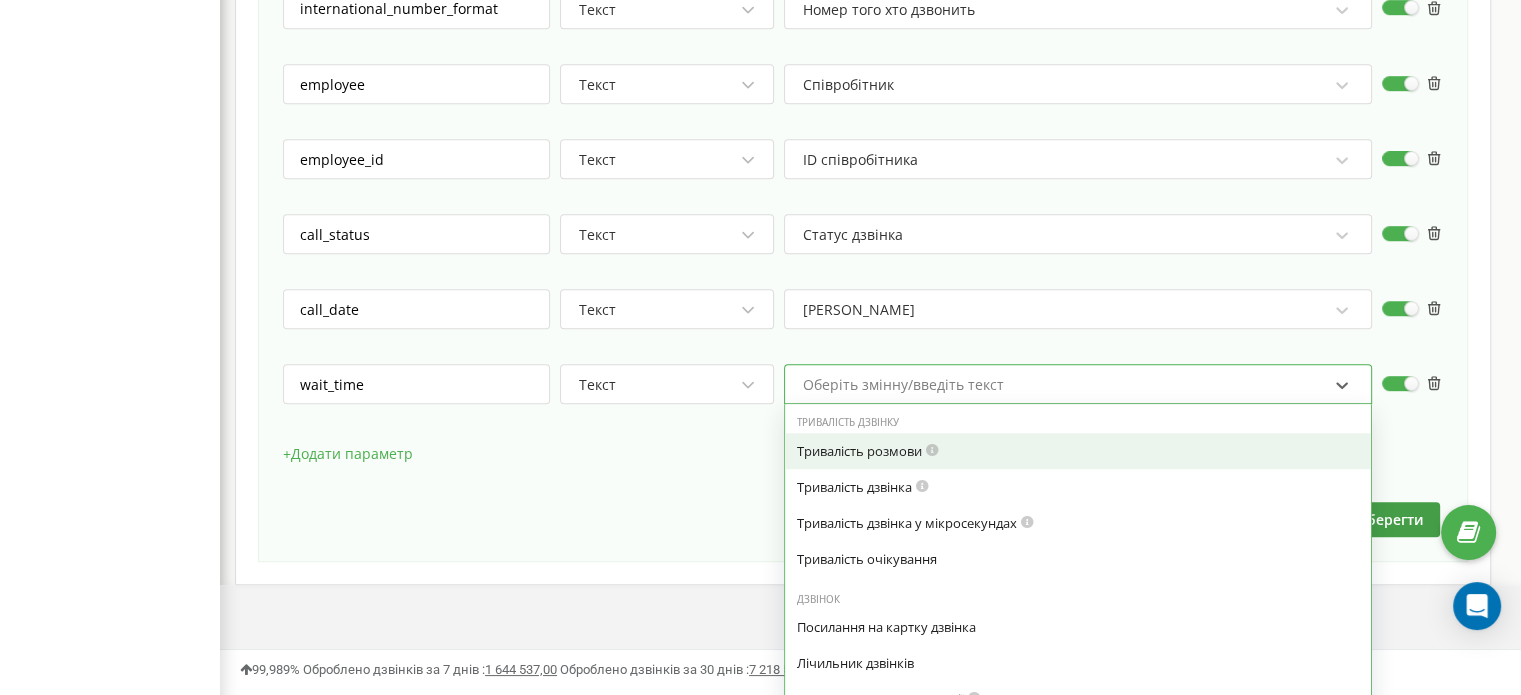 scroll, scrollTop: 1212, scrollLeft: 0, axis: vertical 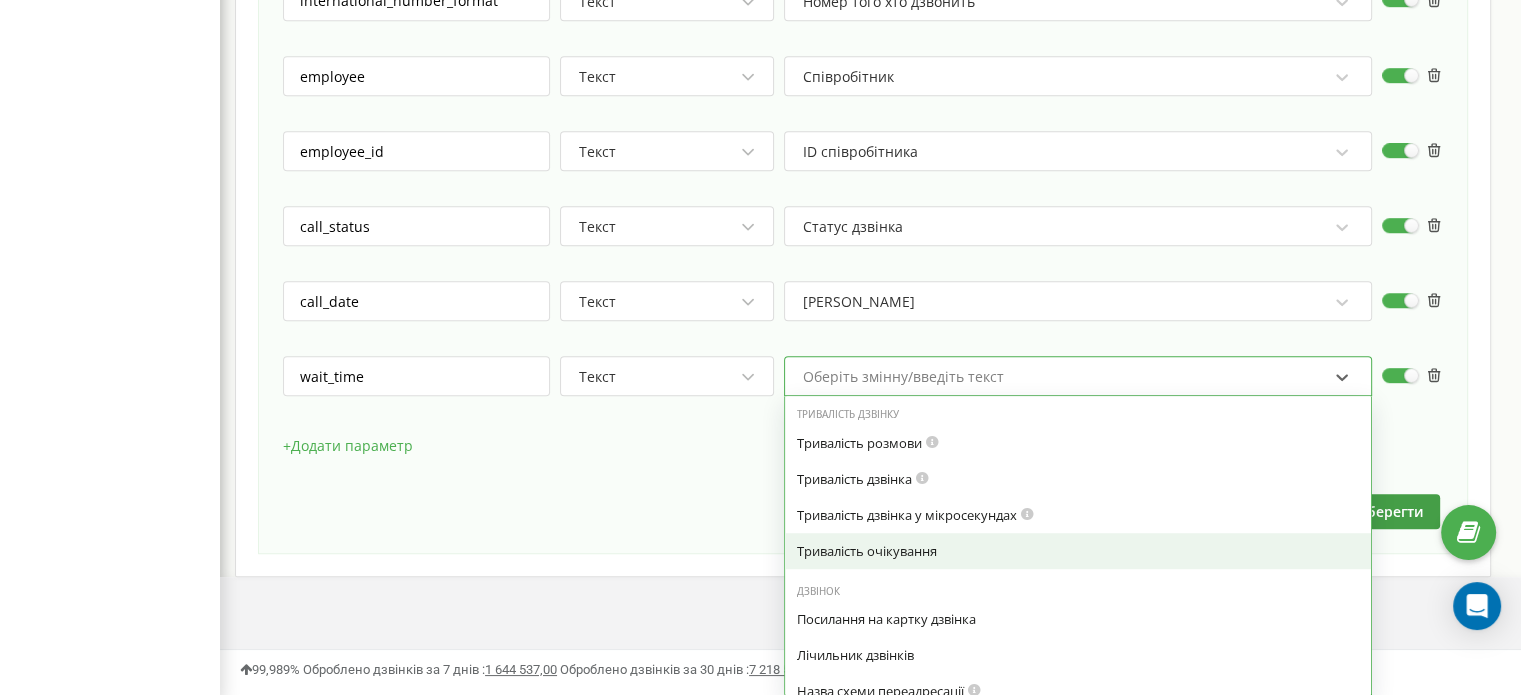 click on "Тривалість очікування" at bounding box center [1078, 551] 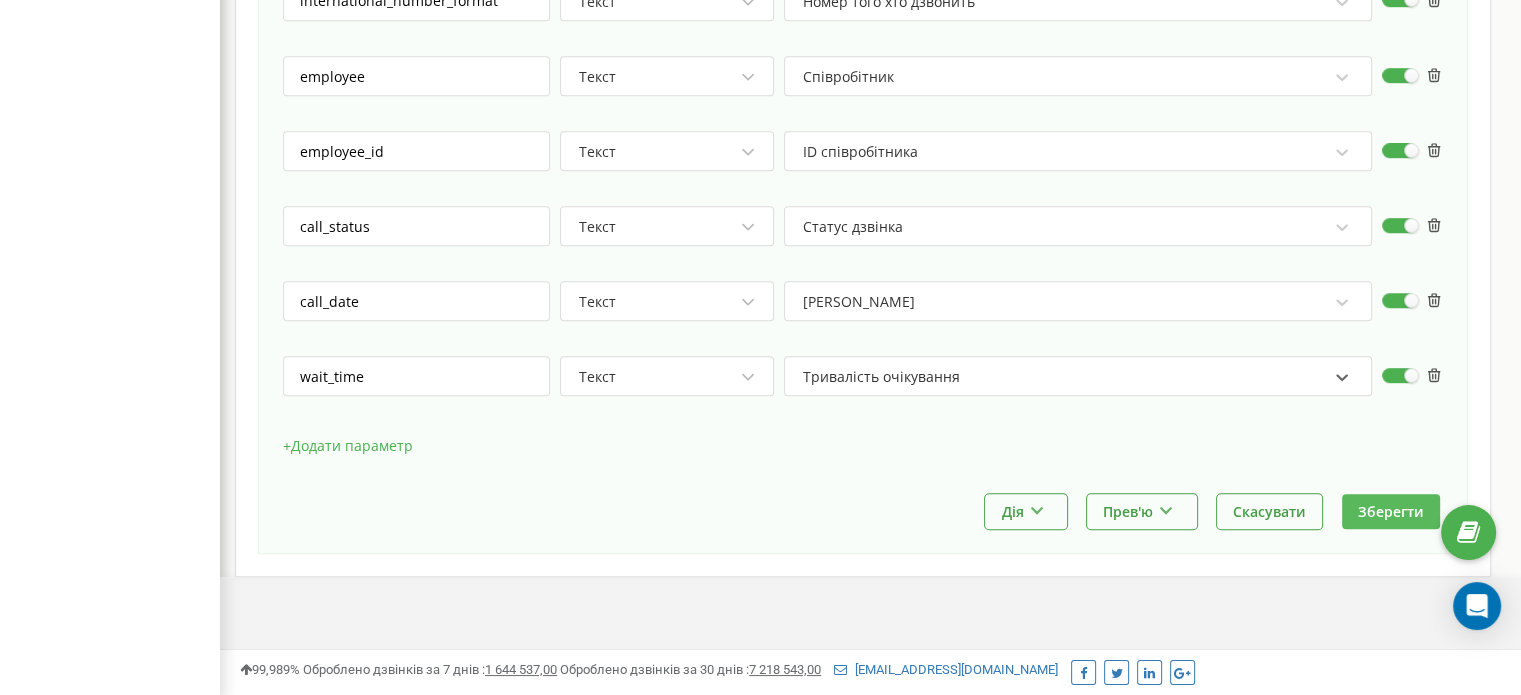 click on "Зберегти" at bounding box center [1391, 511] 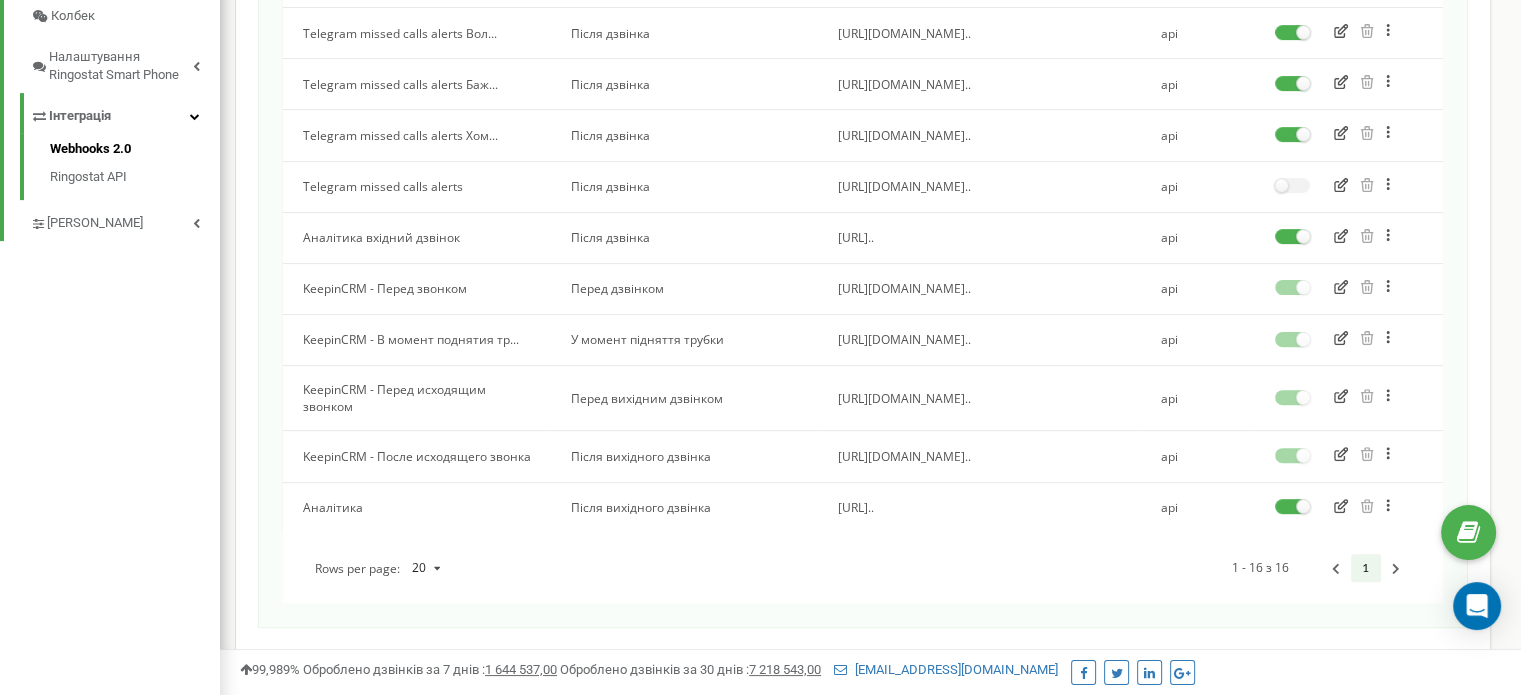 scroll, scrollTop: 714, scrollLeft: 0, axis: vertical 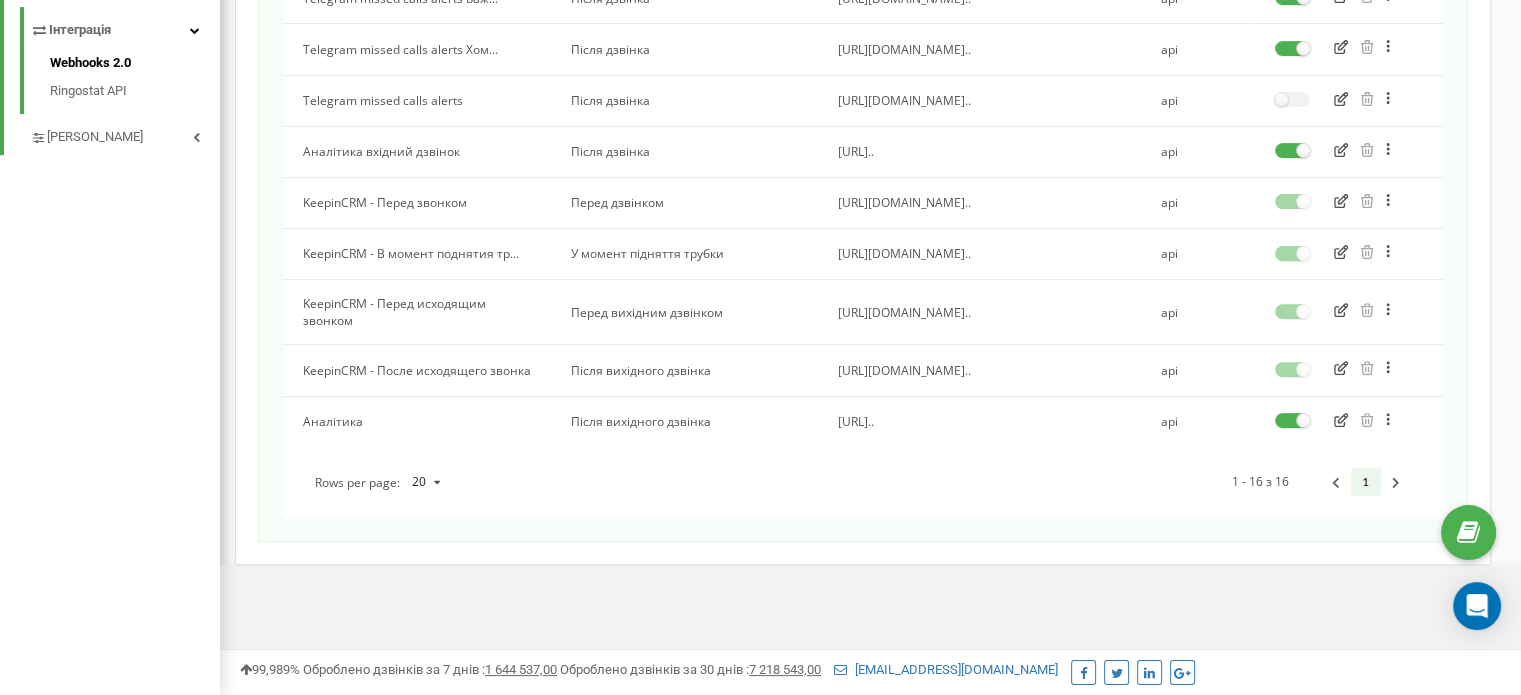 click on "Аналітика вхідний дзвінок" at bounding box center [417, 151] 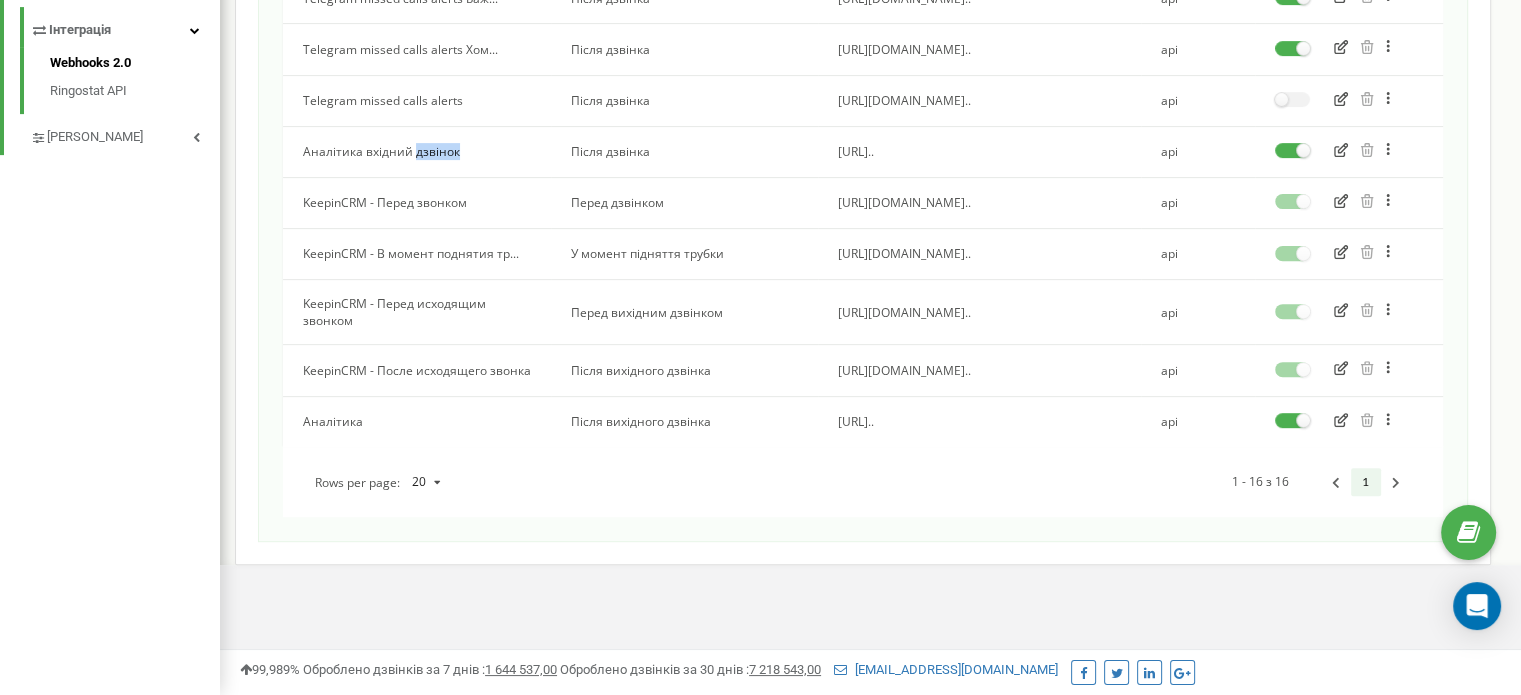 click on "Аналітика вхідний дзвінок" at bounding box center [417, 151] 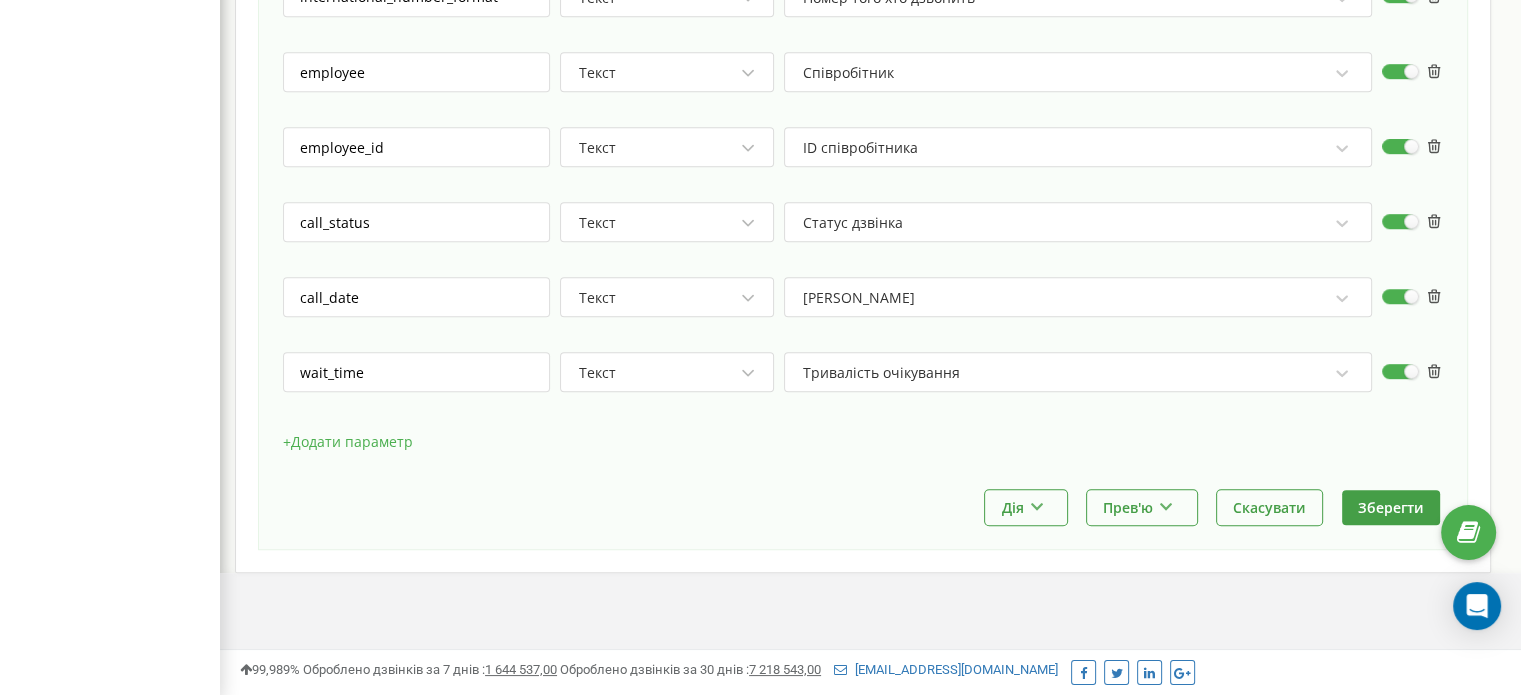 scroll, scrollTop: 1221, scrollLeft: 0, axis: vertical 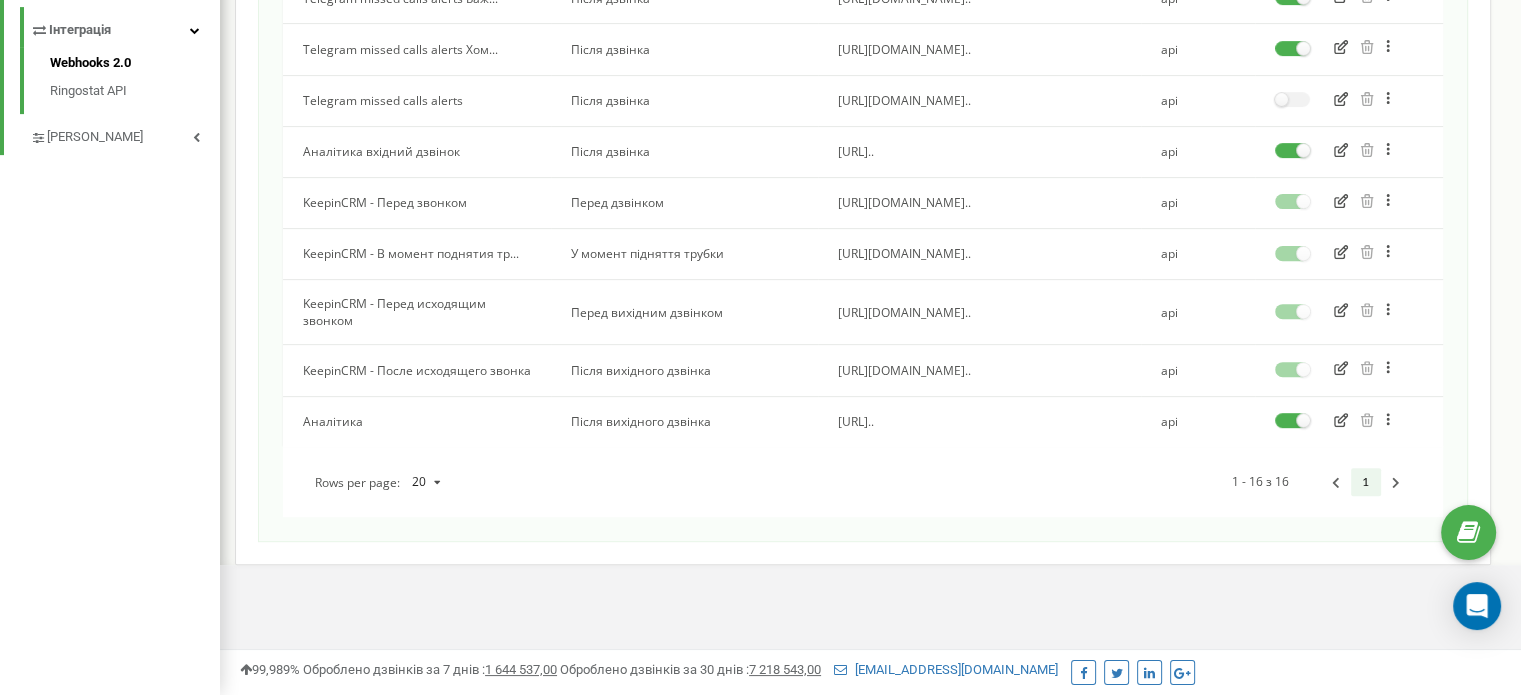 click 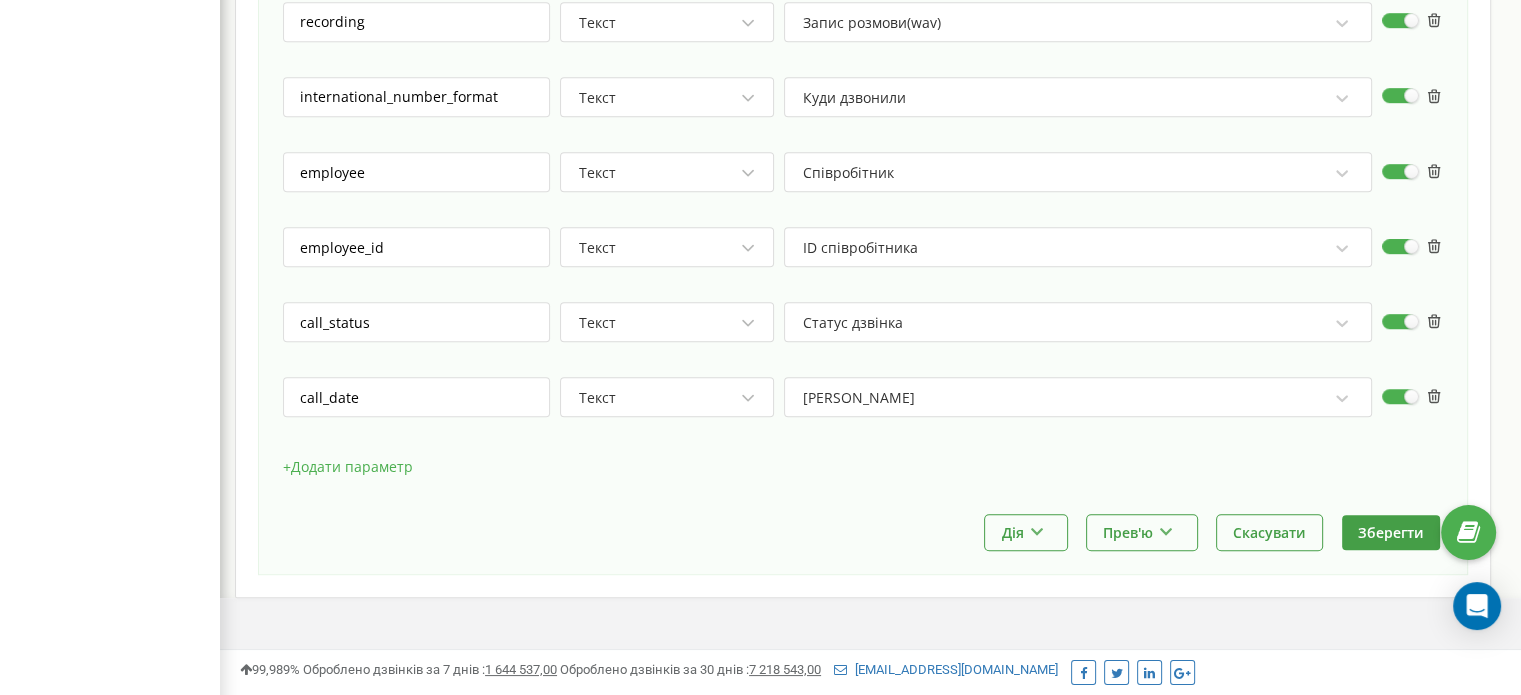 scroll, scrollTop: 1146, scrollLeft: 0, axis: vertical 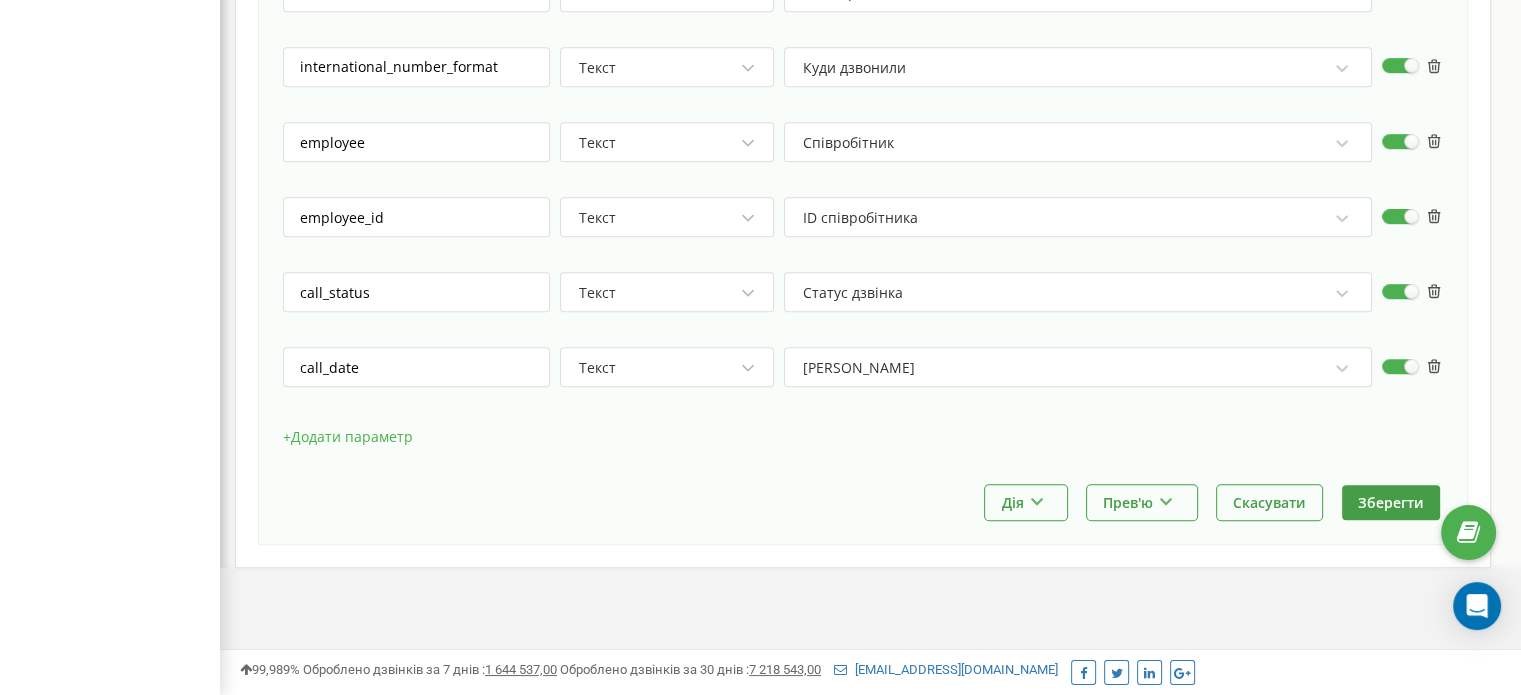 click on "+  Додати параметр" at bounding box center [348, 437] 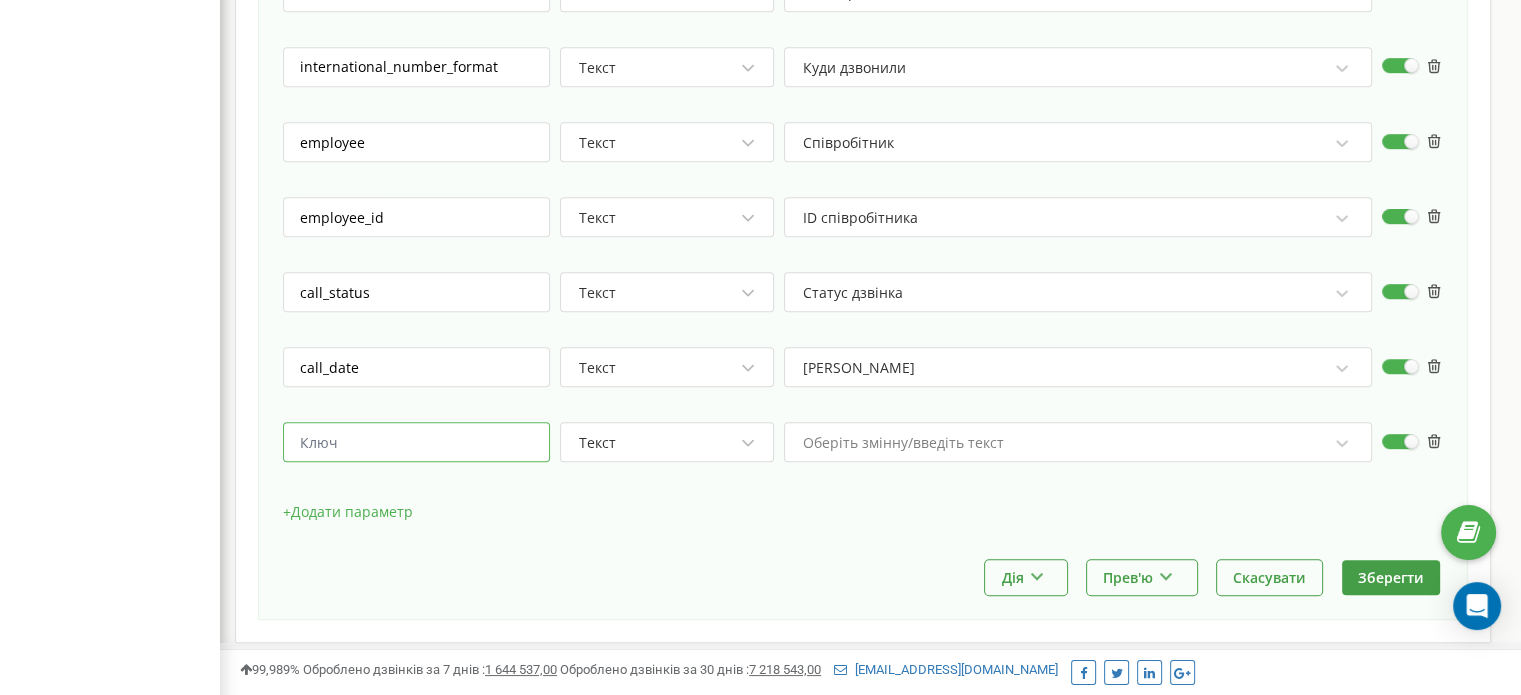 click at bounding box center (416, 442) 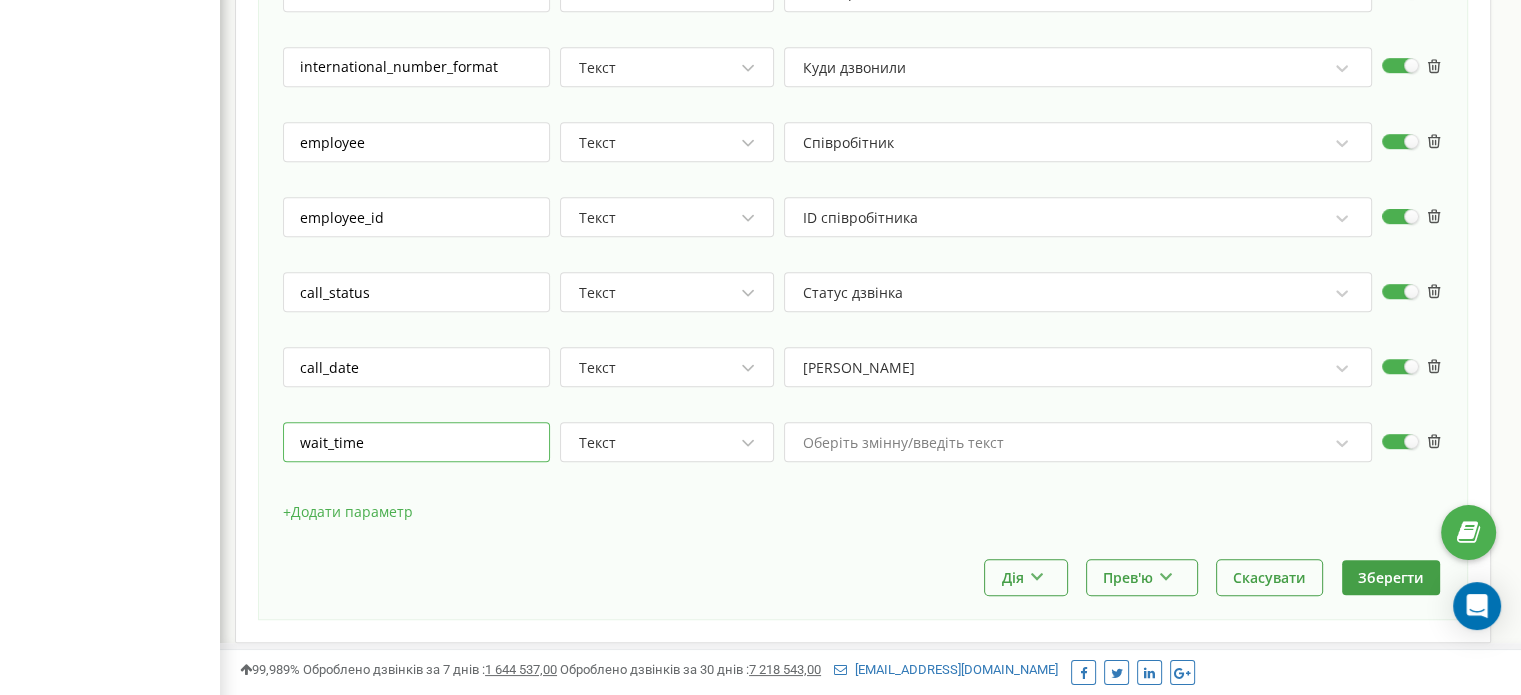 type on "wait_time" 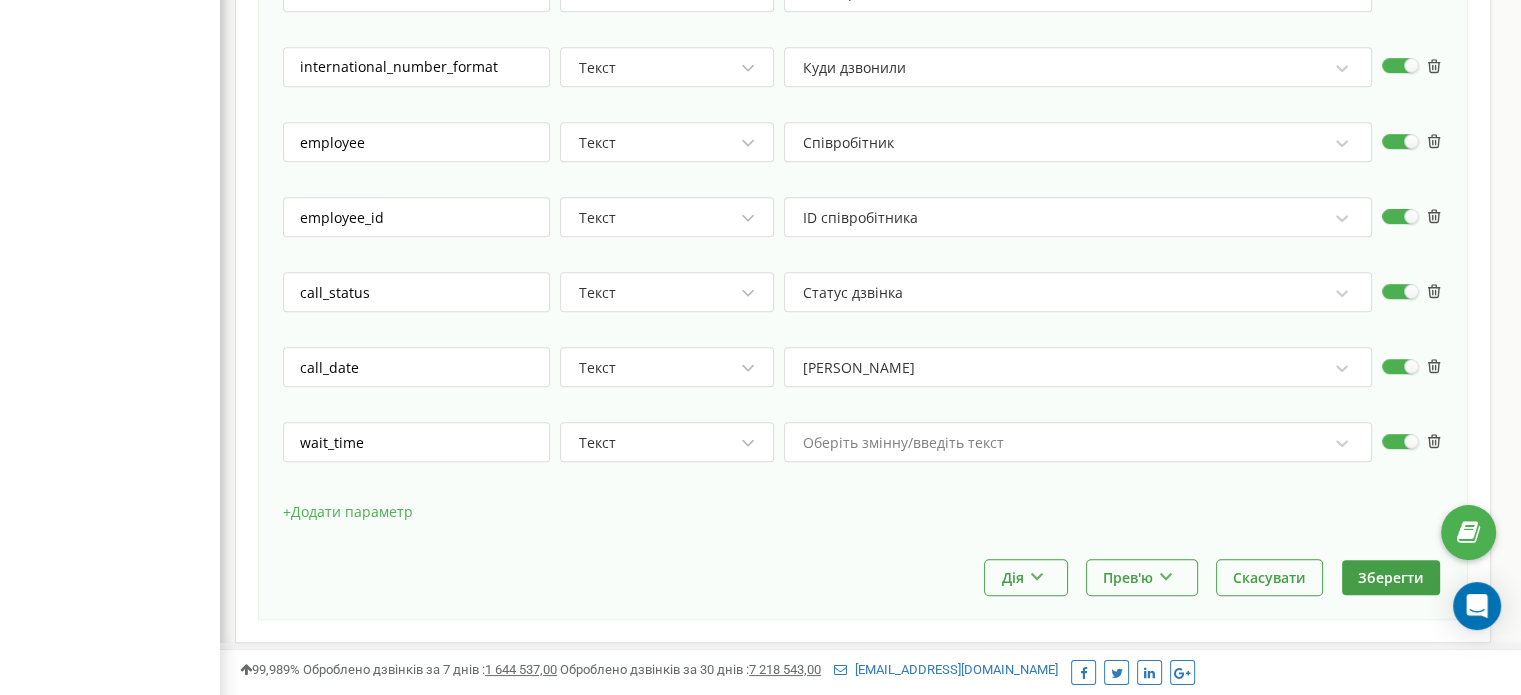 click on "Оберіть змінну/введіть текст" at bounding box center [1078, 442] 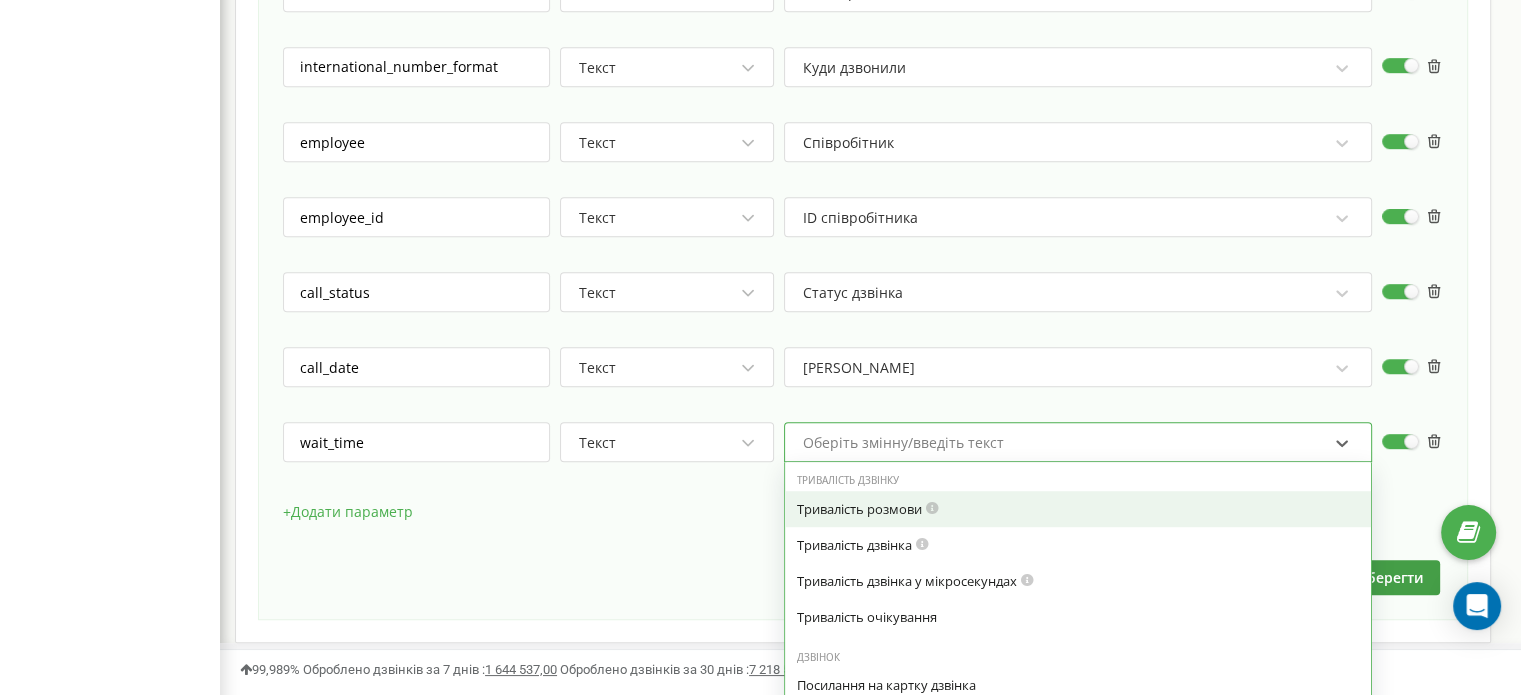 scroll, scrollTop: 1212, scrollLeft: 0, axis: vertical 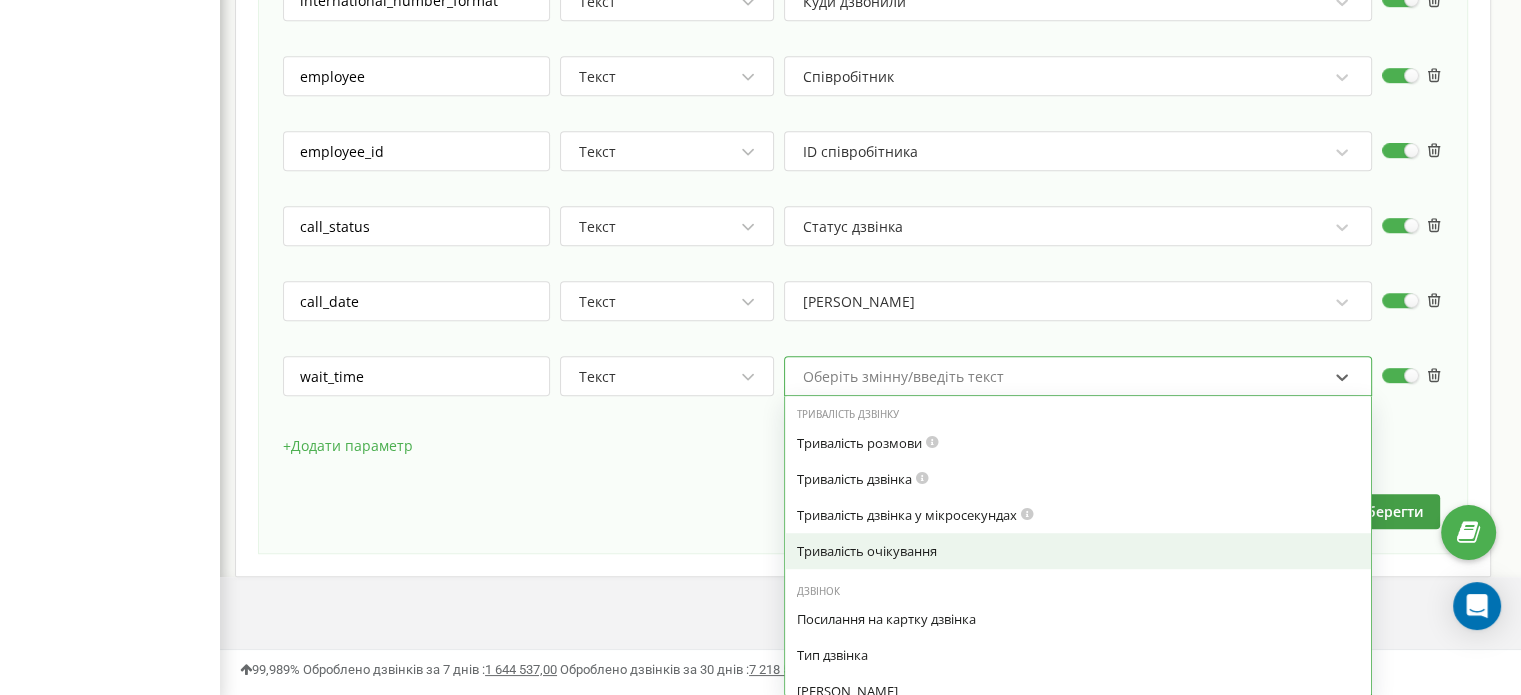 click on "Тривалість очікування" at bounding box center [1078, 551] 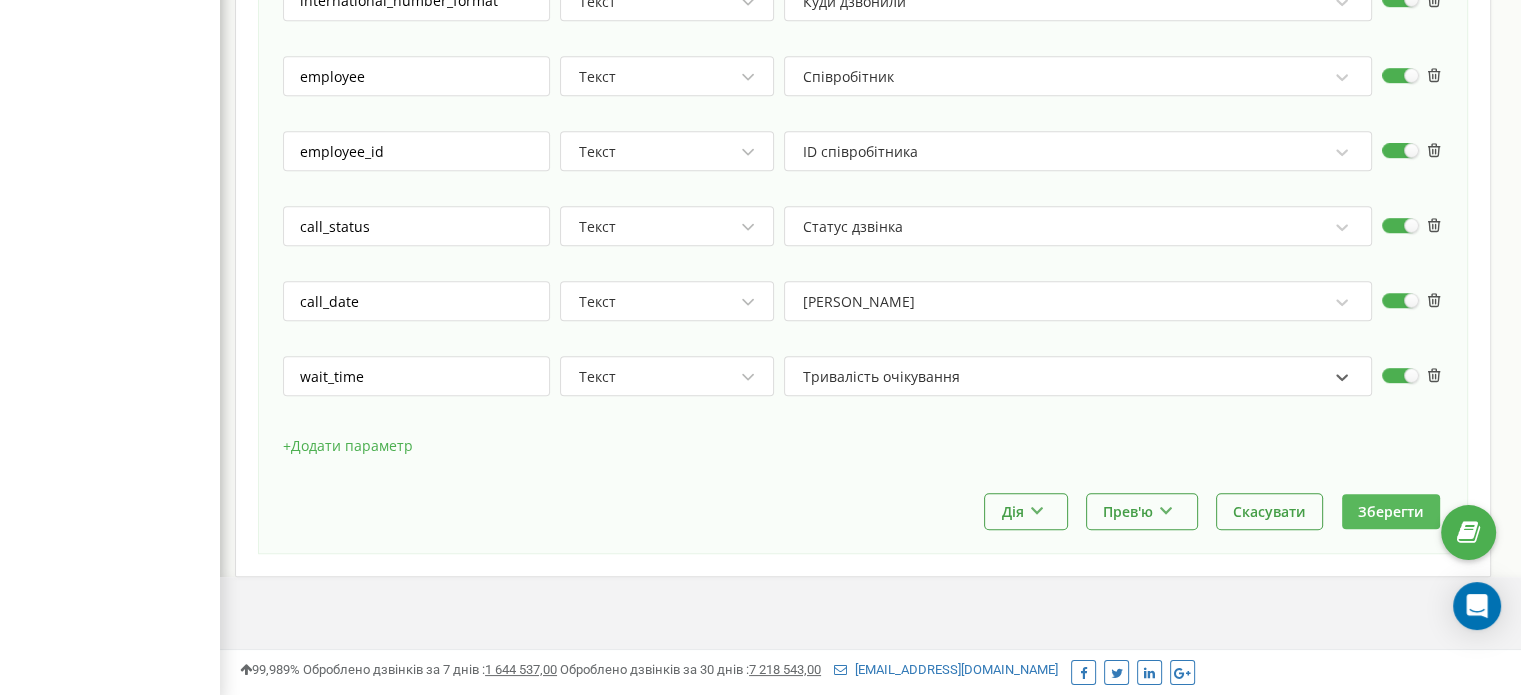 click on "Зберегти" at bounding box center [1391, 511] 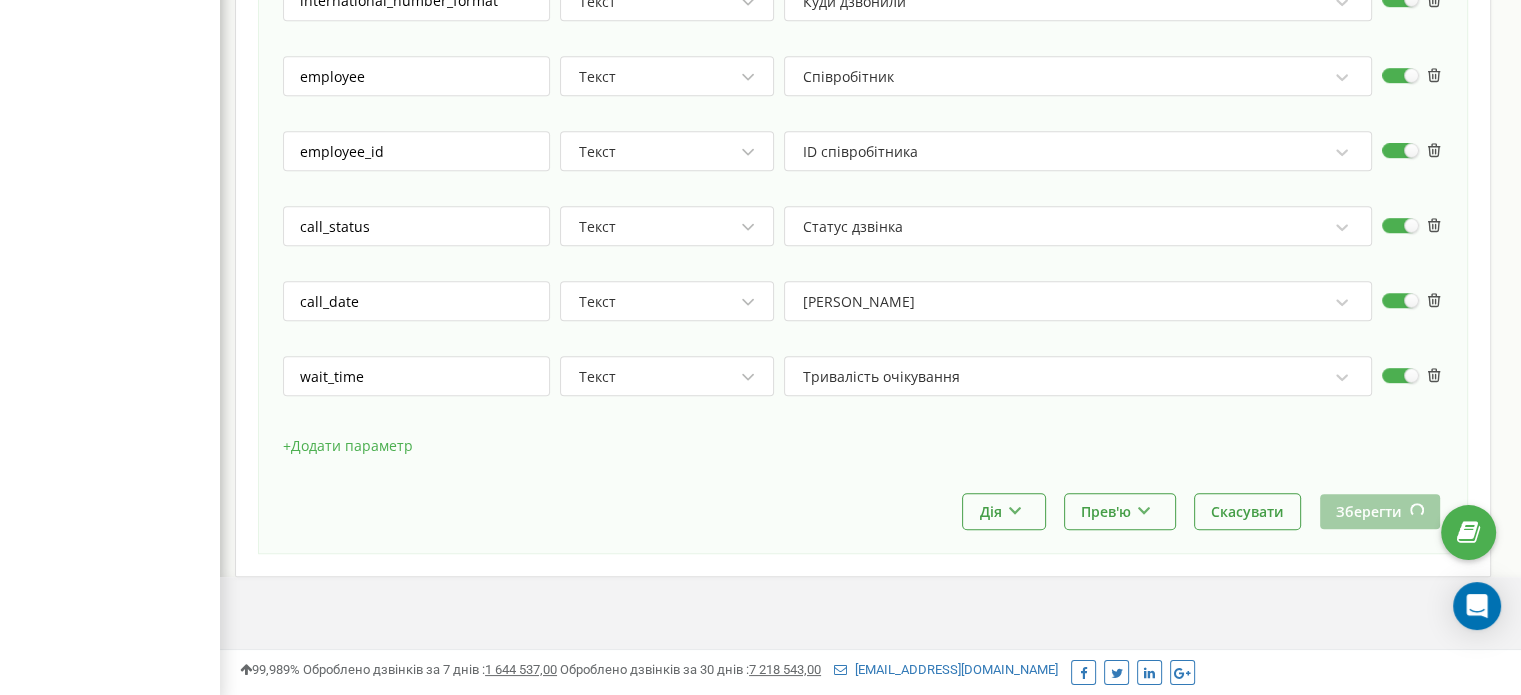 scroll, scrollTop: 0, scrollLeft: 0, axis: both 